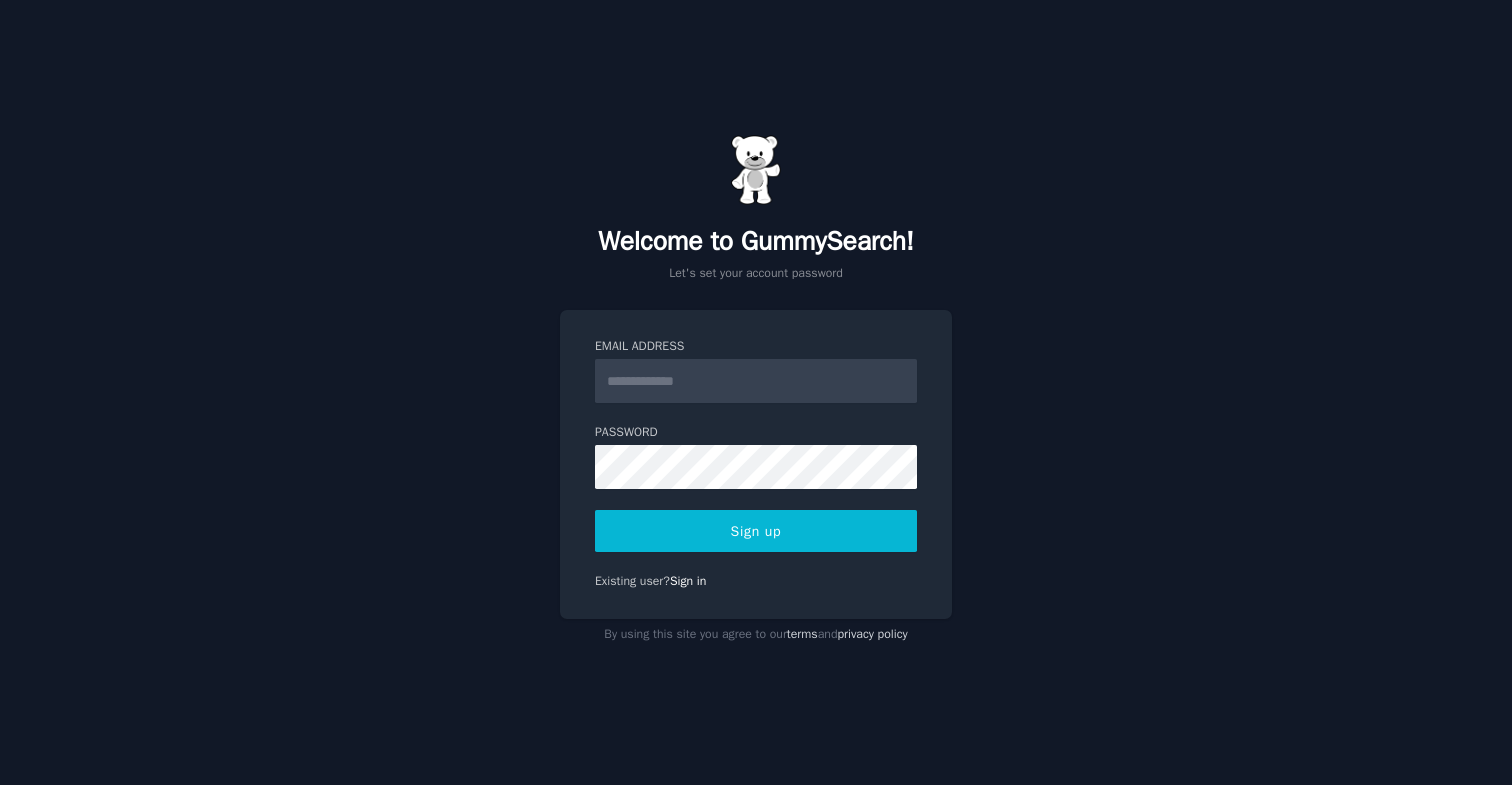 scroll, scrollTop: 0, scrollLeft: 0, axis: both 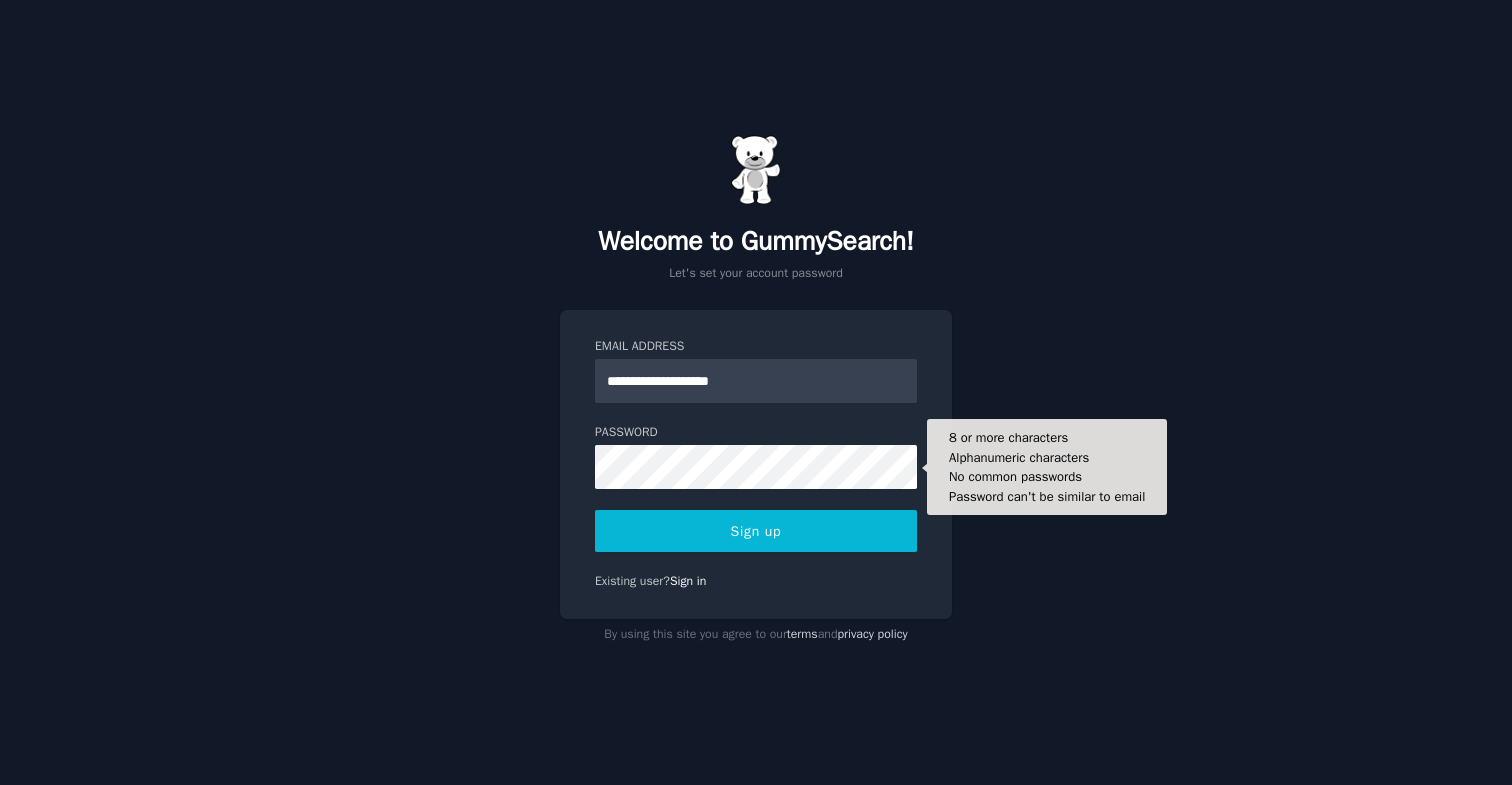type on "**********" 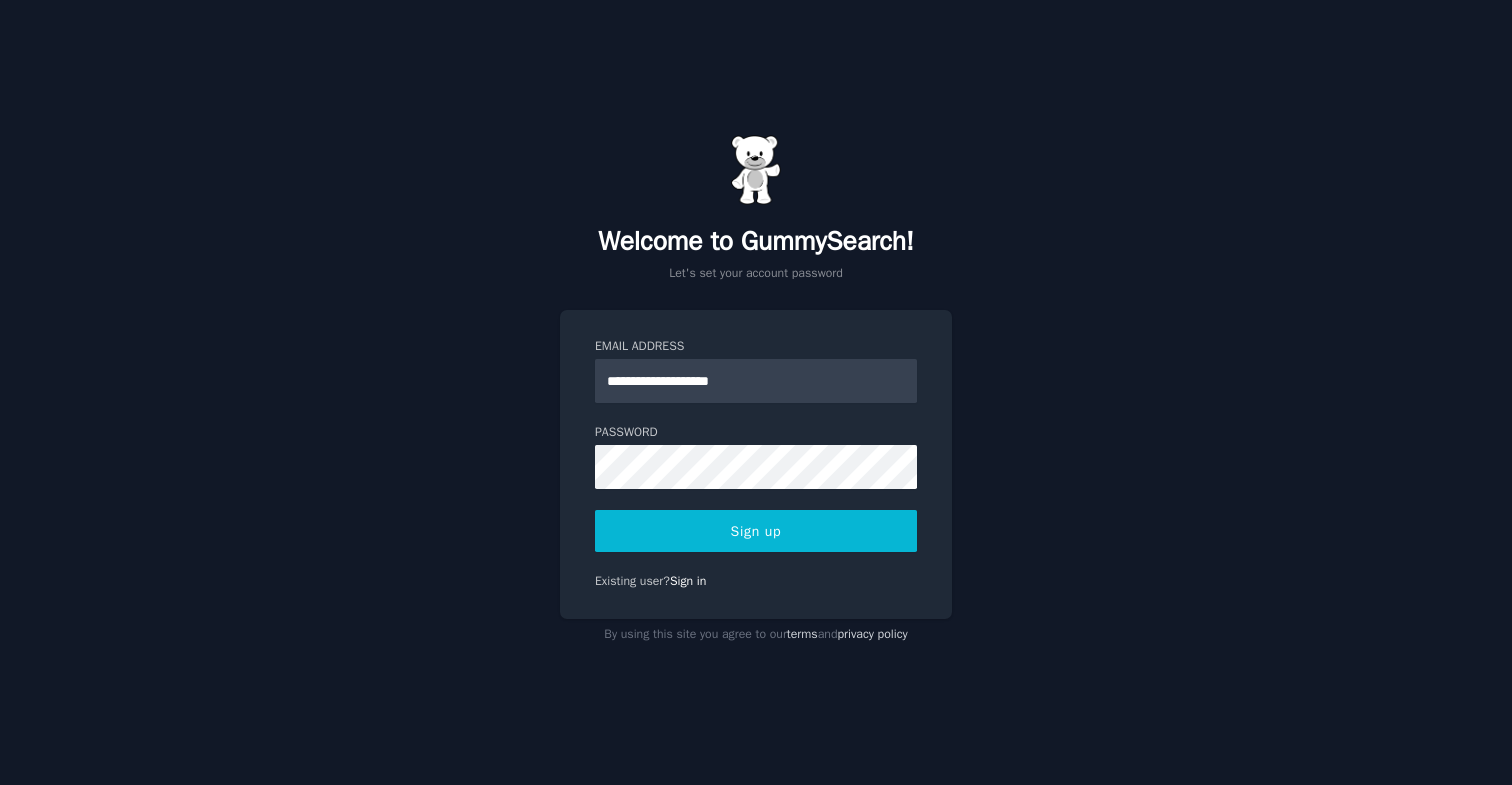 click on "Sign up" at bounding box center (756, 531) 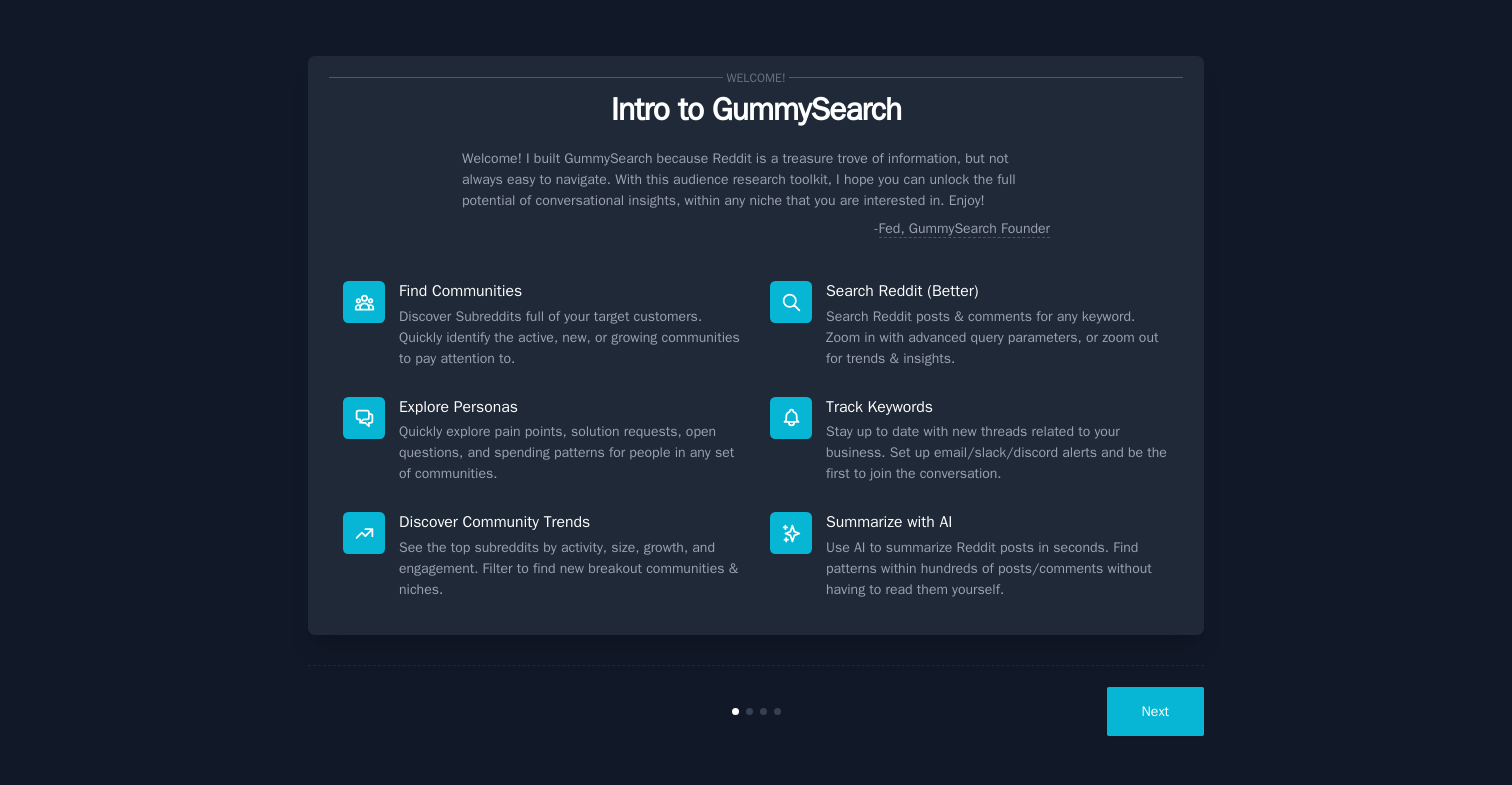 scroll, scrollTop: 0, scrollLeft: 0, axis: both 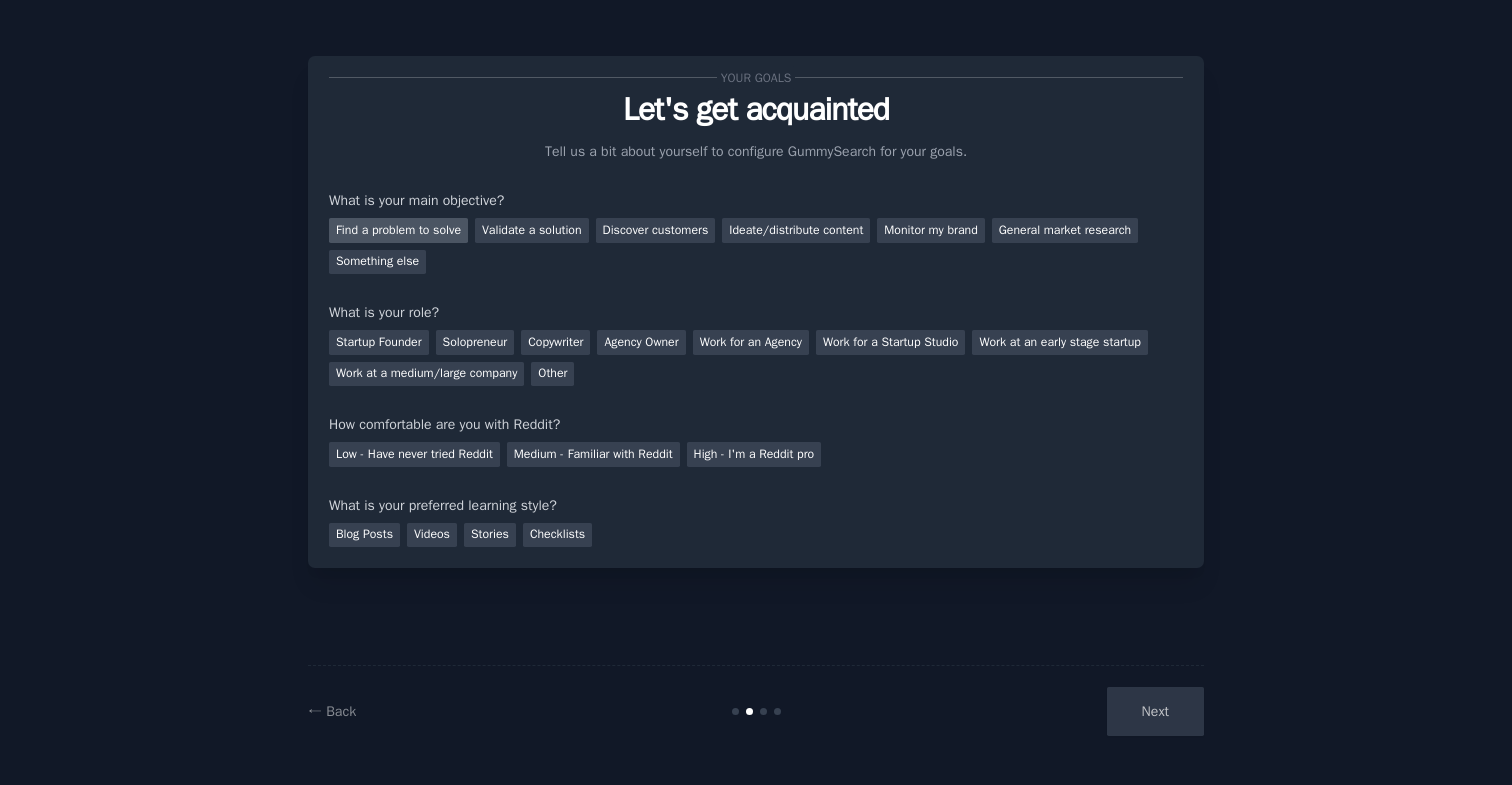 click on "Find a problem to solve" at bounding box center [398, 230] 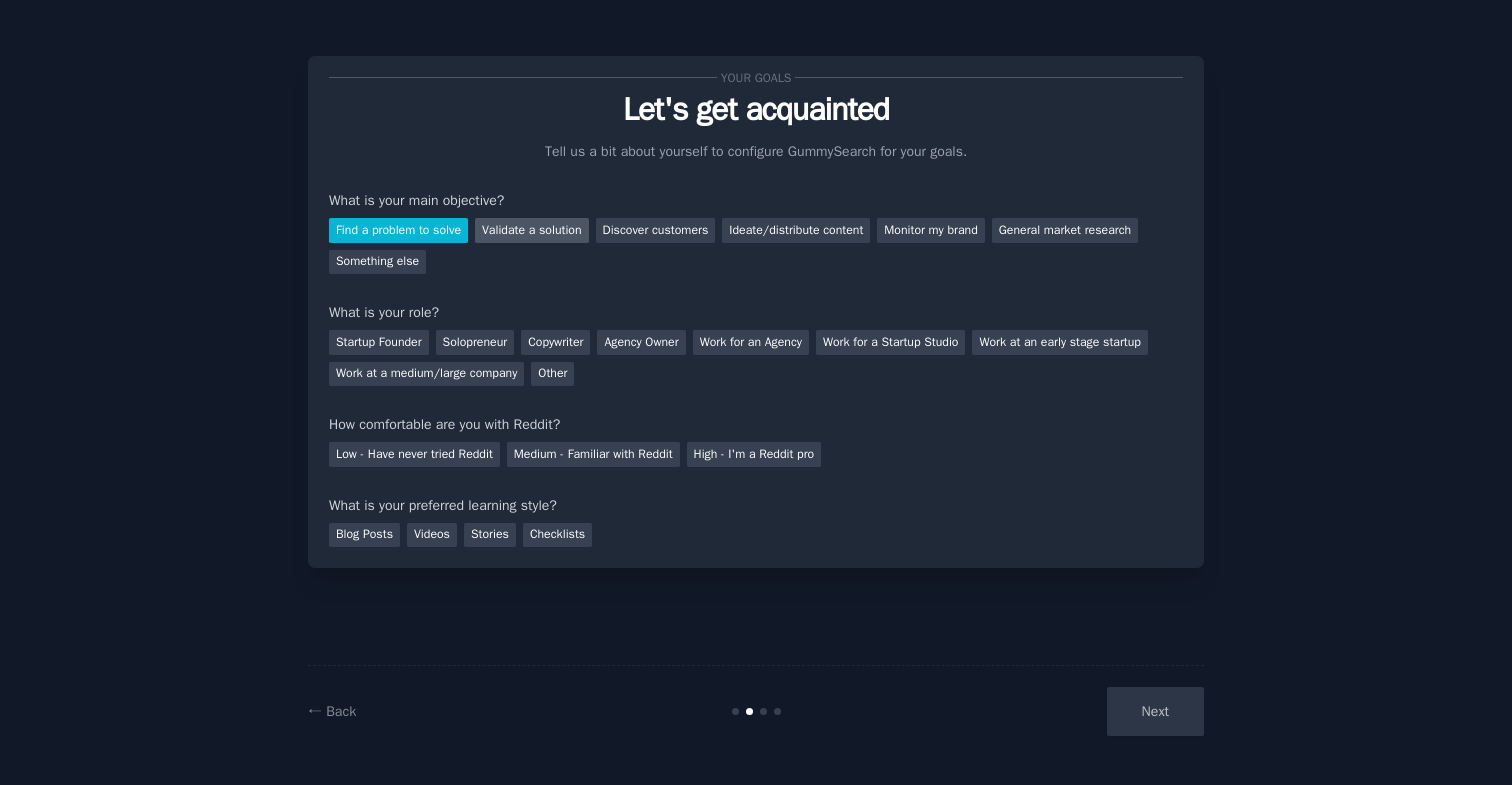 click on "Validate a solution" at bounding box center [532, 230] 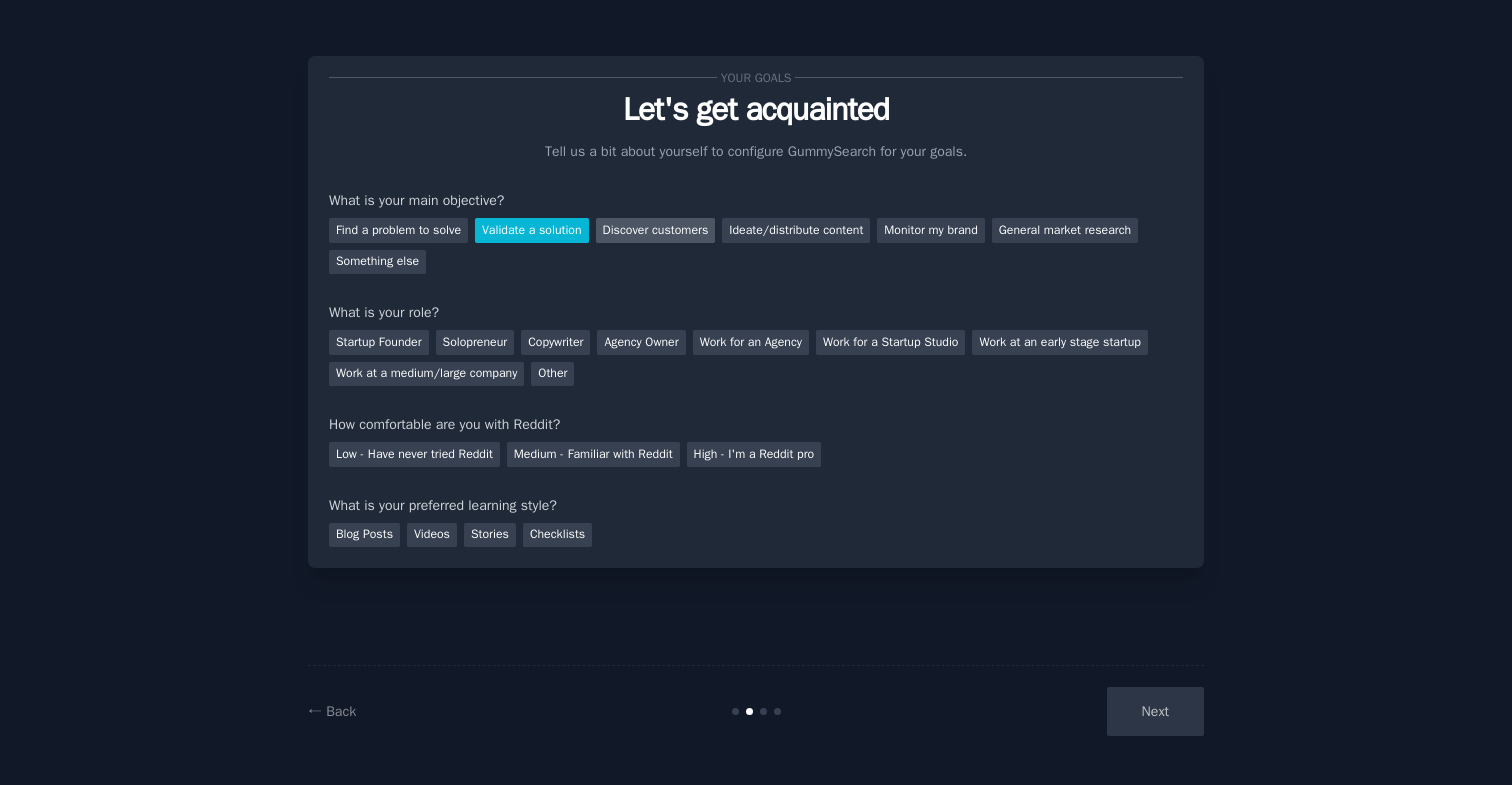 click on "Discover customers" at bounding box center [656, 230] 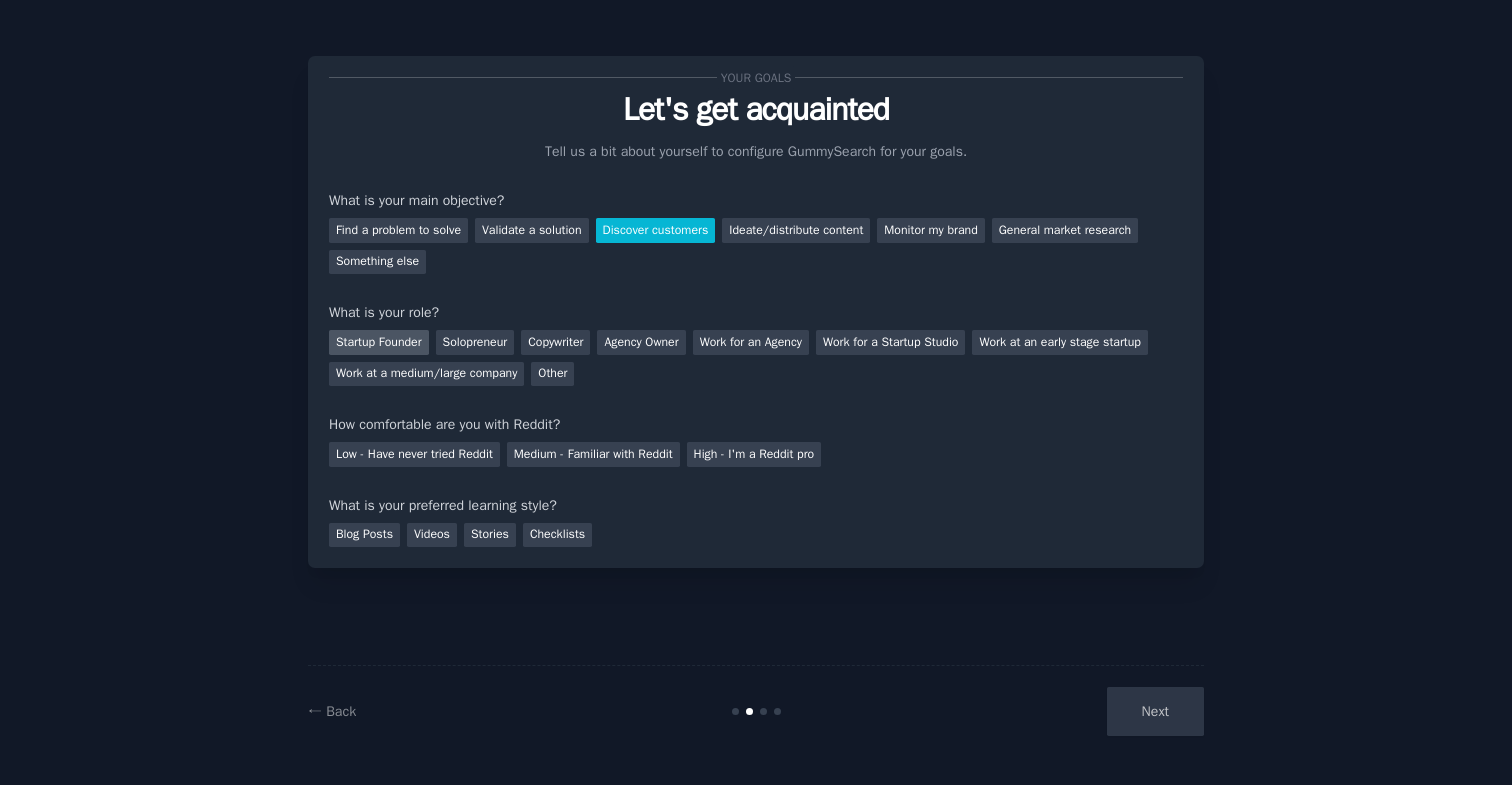 click on "Startup Founder" at bounding box center [379, 342] 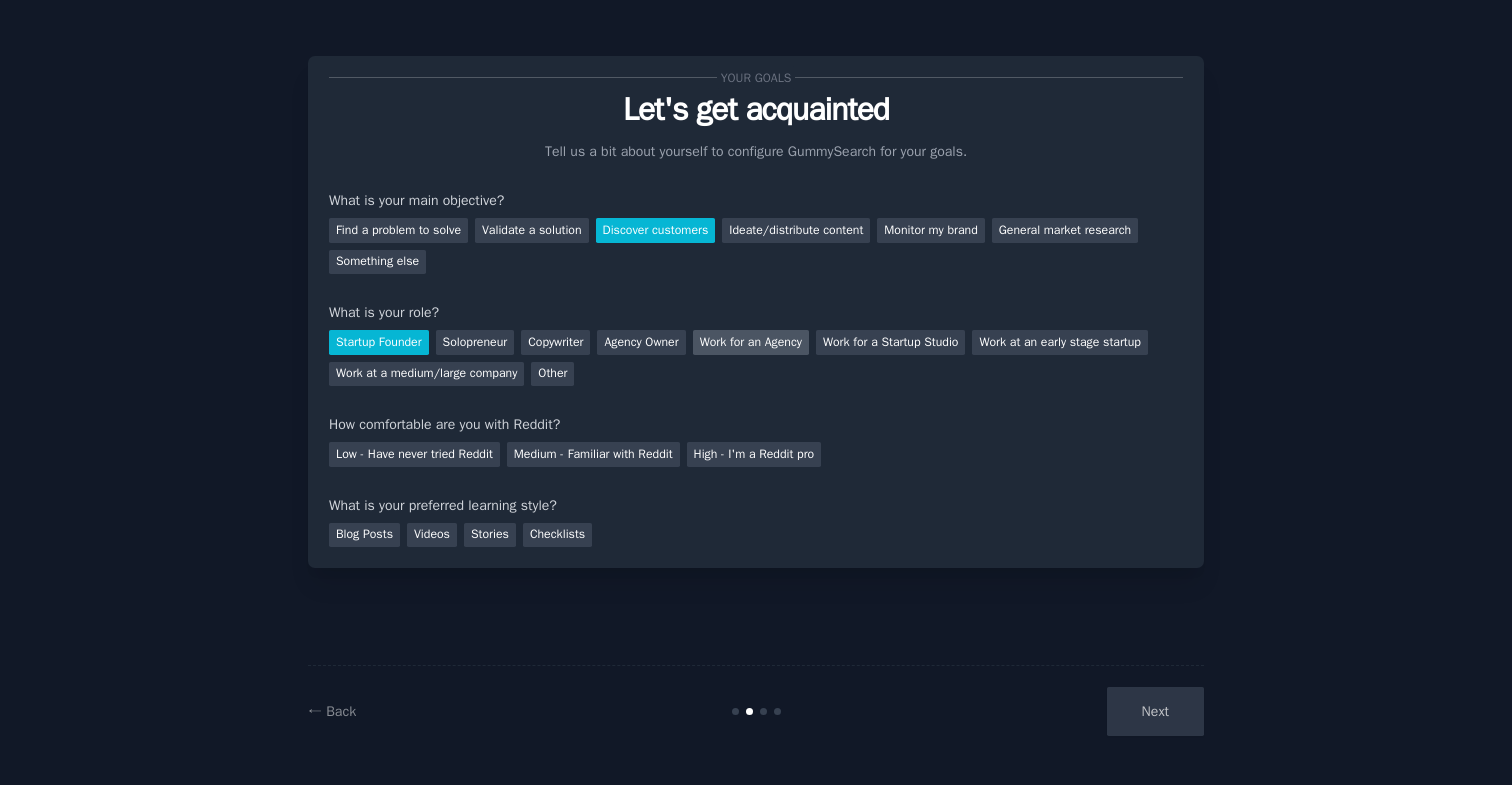 click on "Work for an Agency" at bounding box center (751, 342) 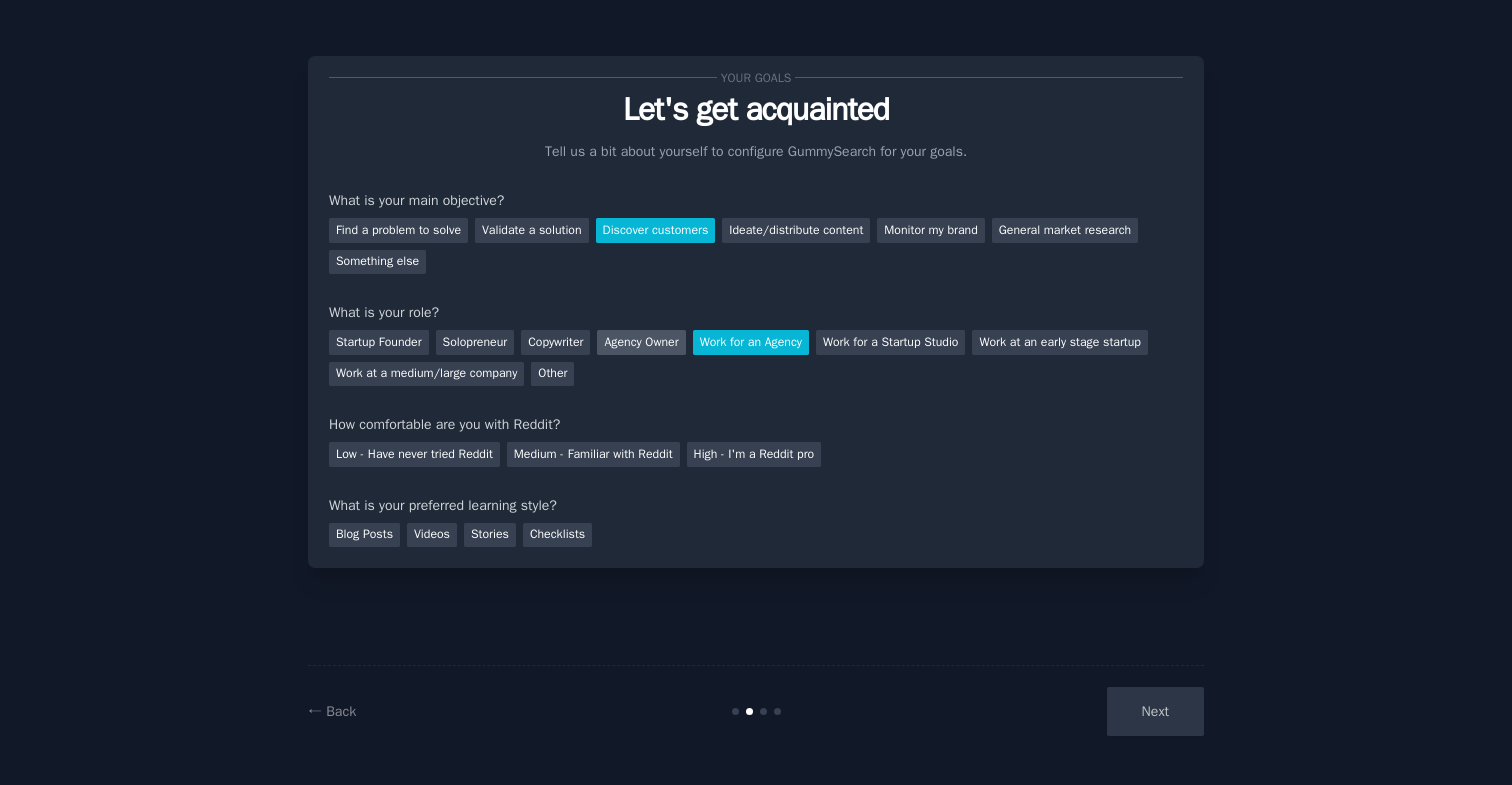 click on "Agency Owner" at bounding box center [641, 342] 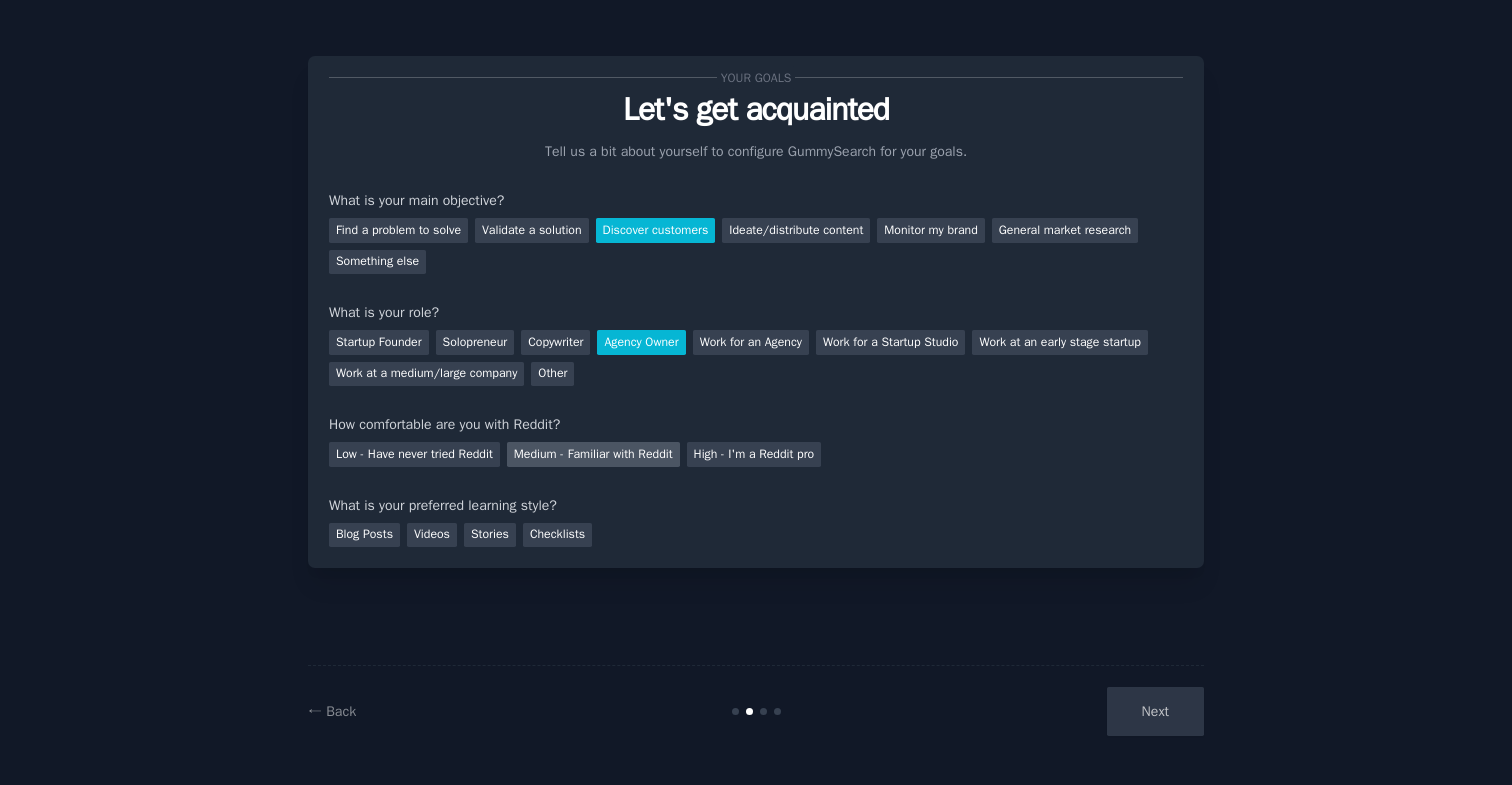 click on "Medium - Familiar with Reddit" at bounding box center (593, 454) 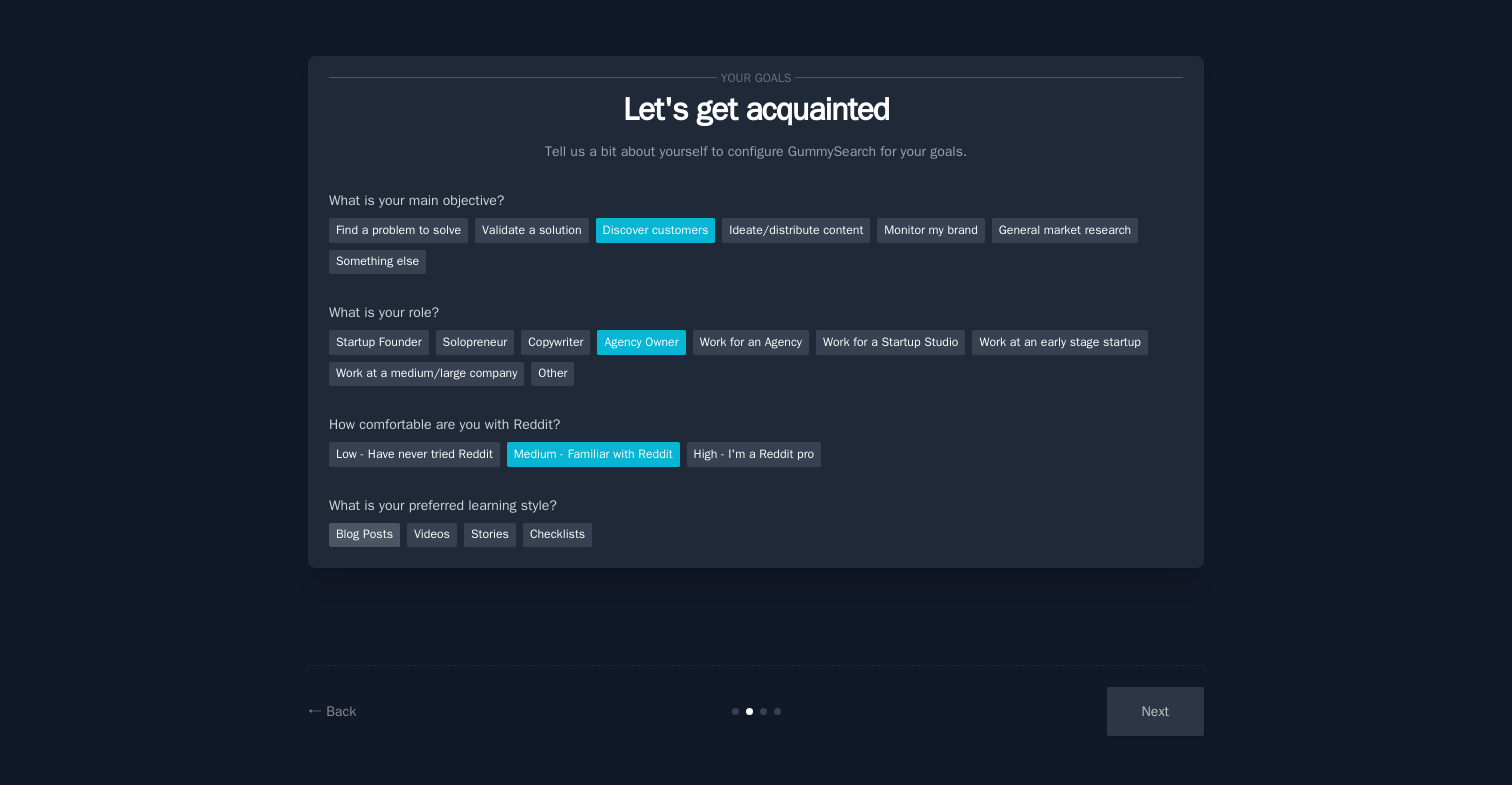 click on "Blog Posts" at bounding box center (364, 535) 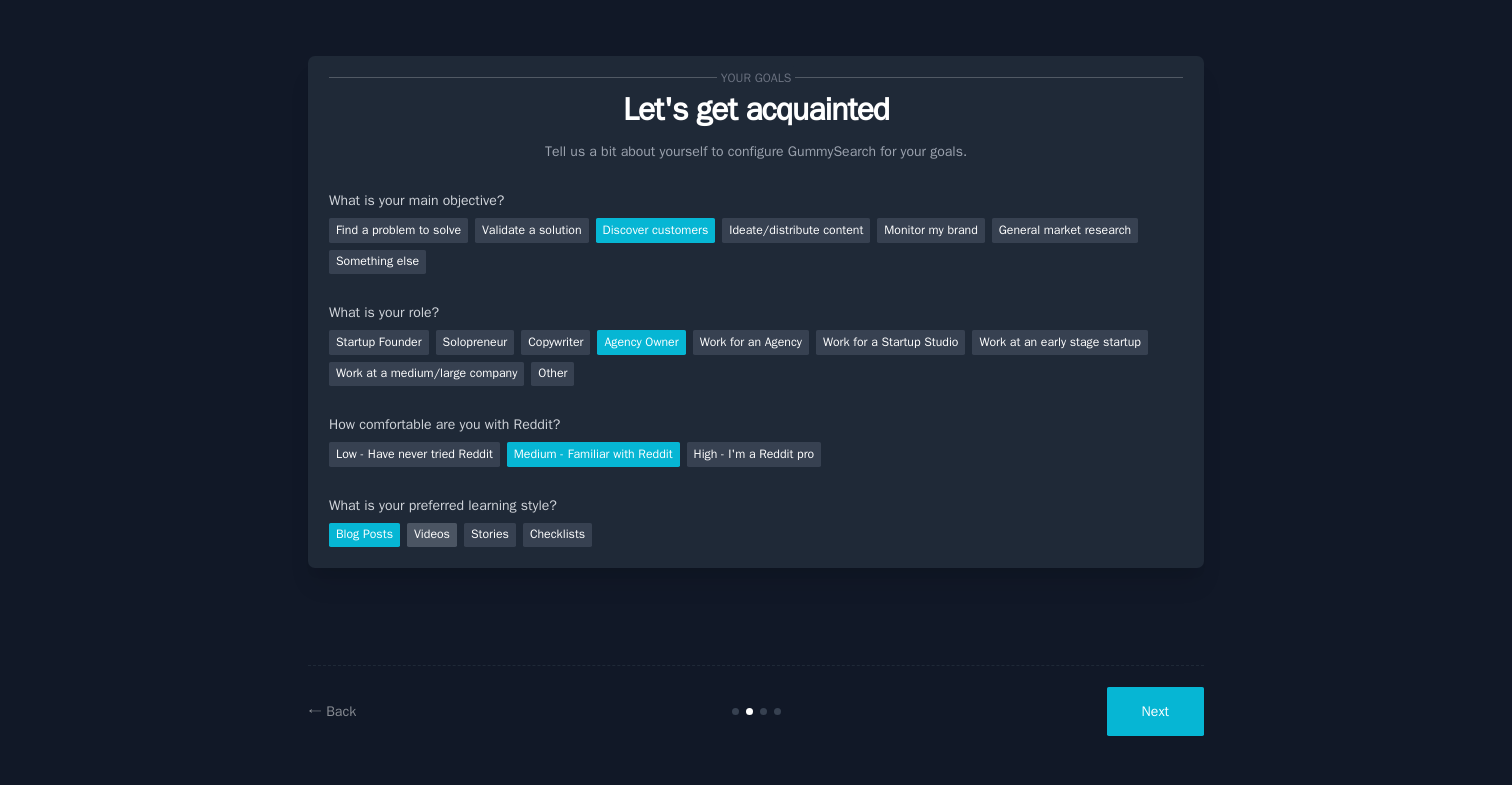 click on "Videos" at bounding box center [432, 535] 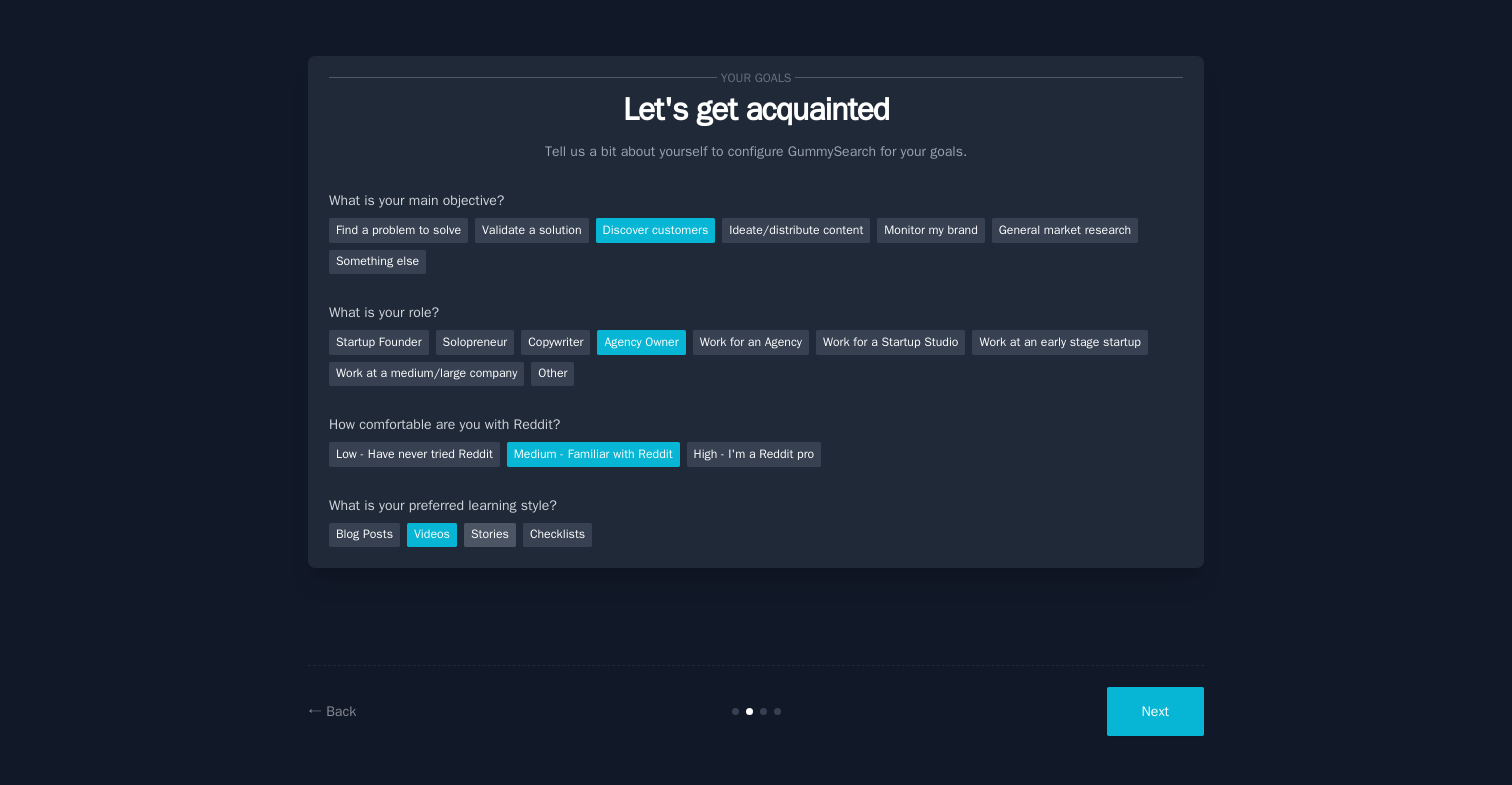 click on "Stories" at bounding box center (490, 535) 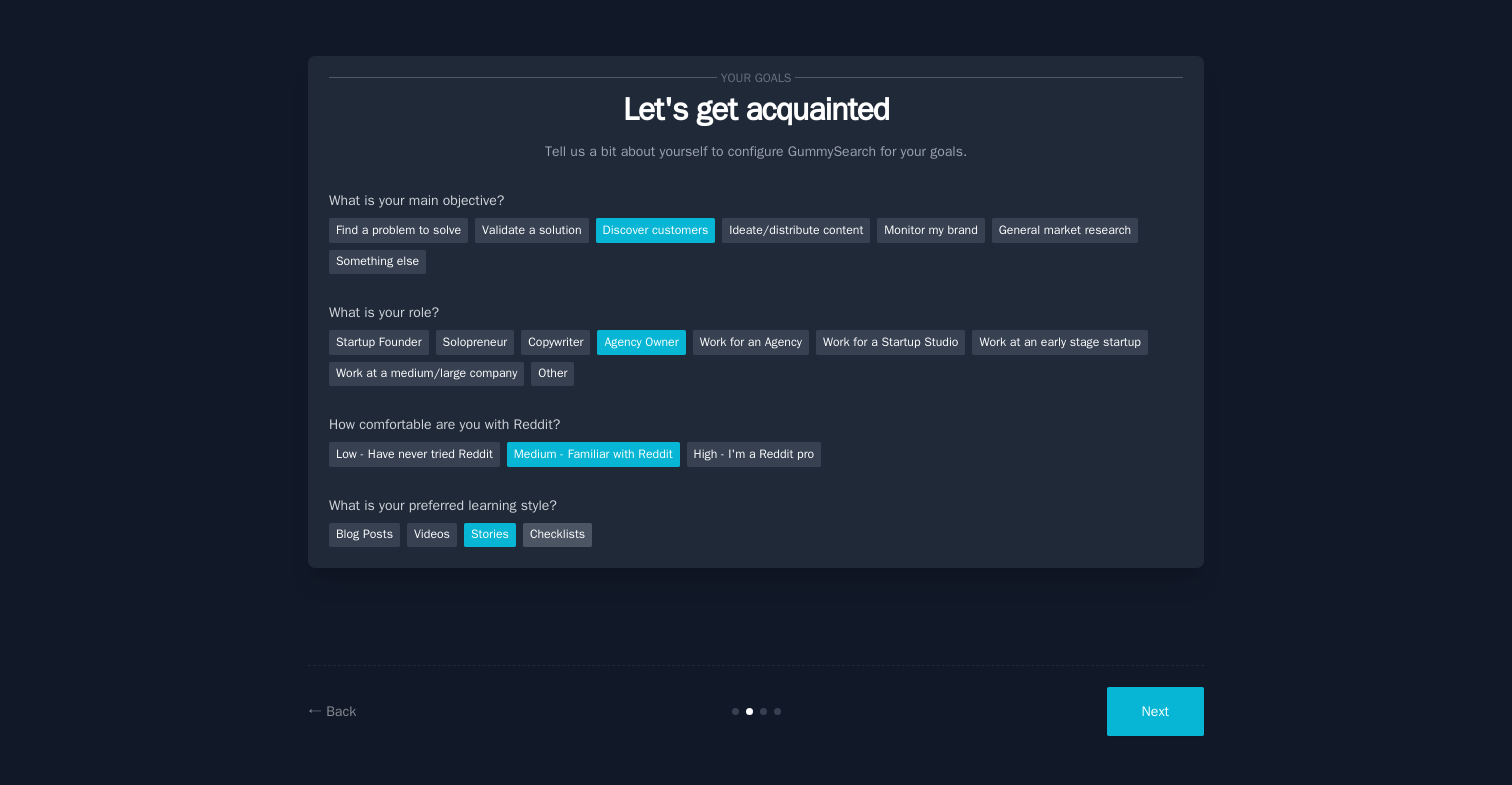 click on "Checklists" at bounding box center [557, 535] 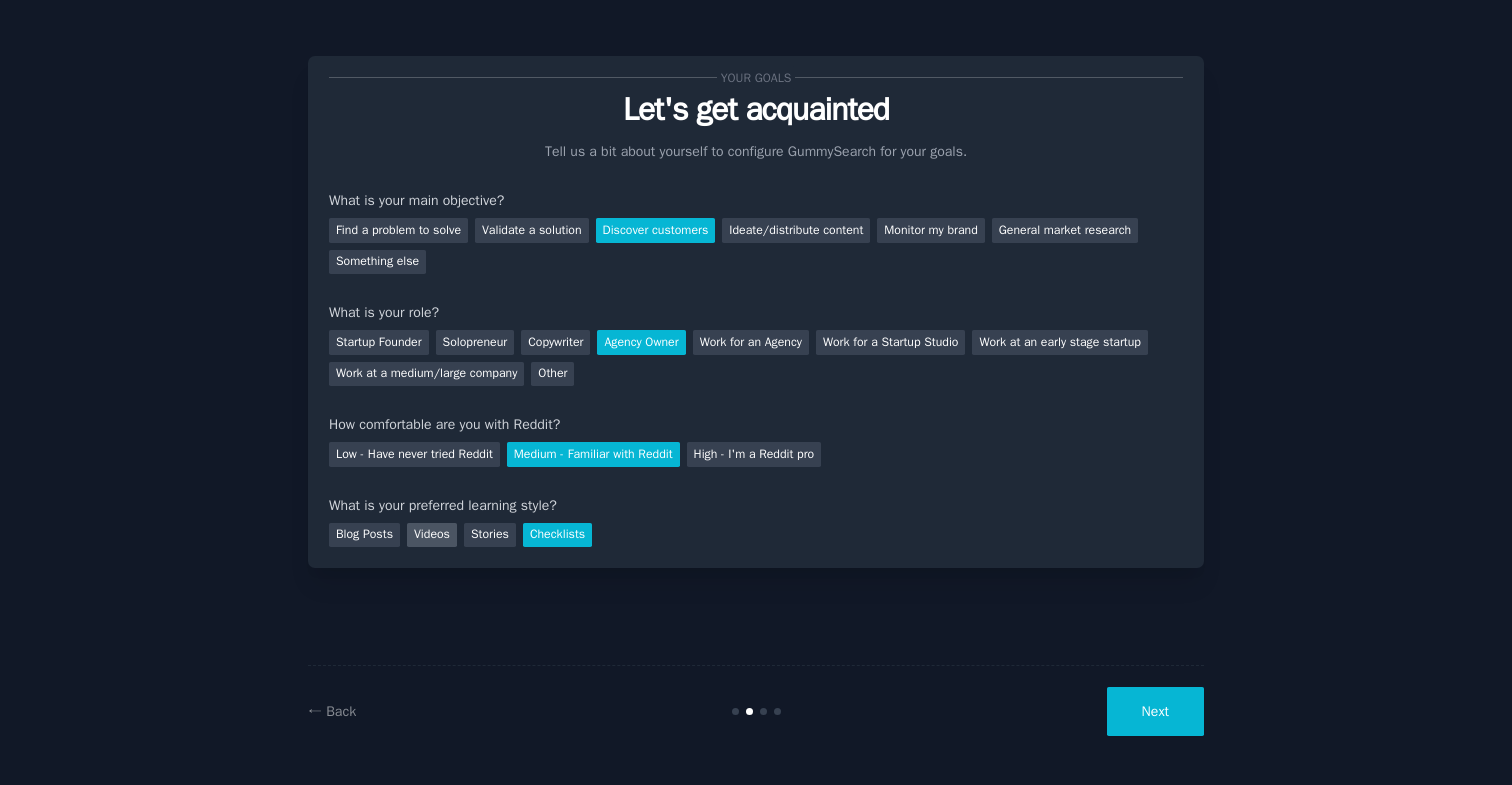 click on "Videos" at bounding box center [432, 535] 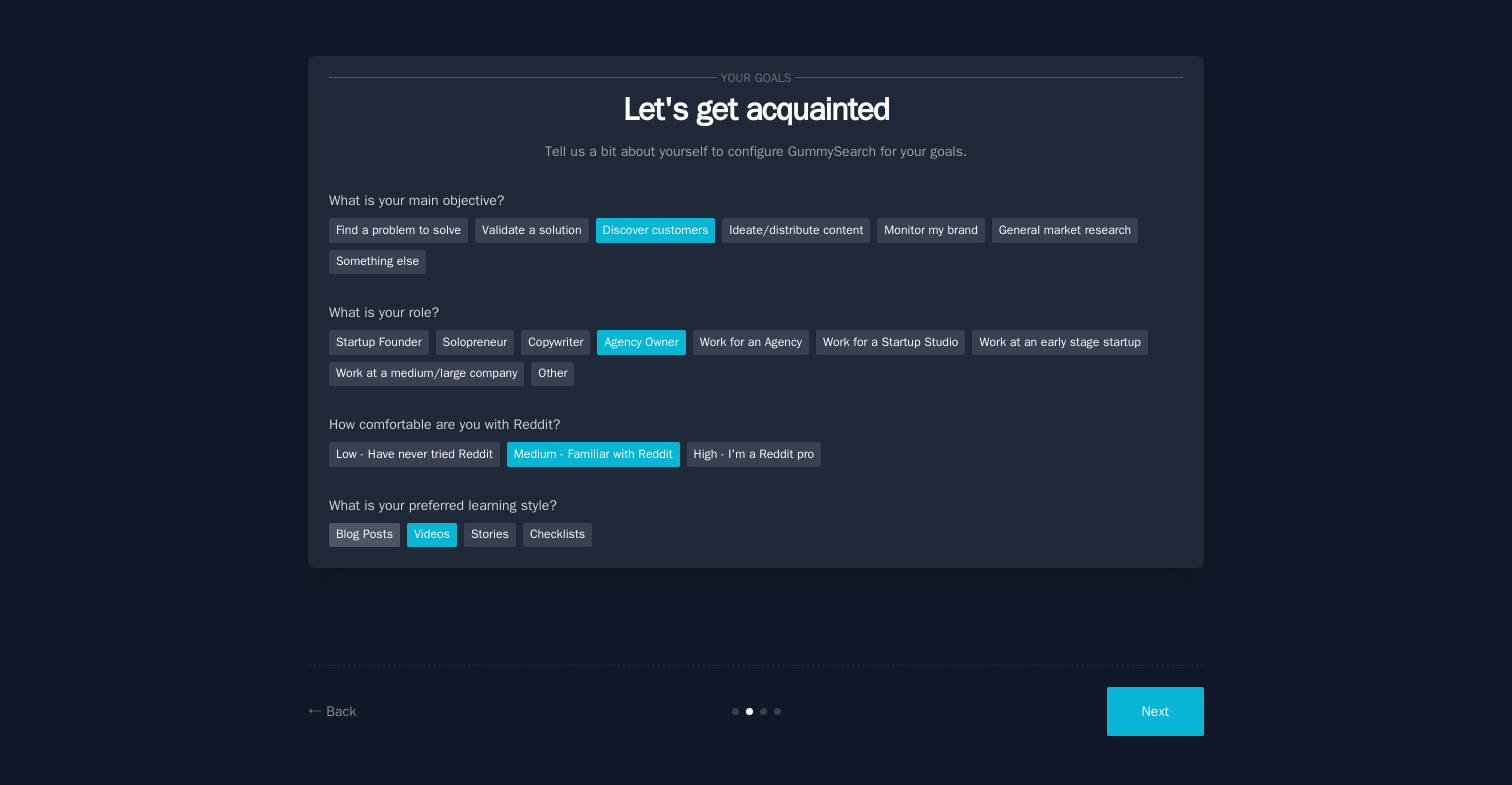click on "Blog Posts" at bounding box center (364, 535) 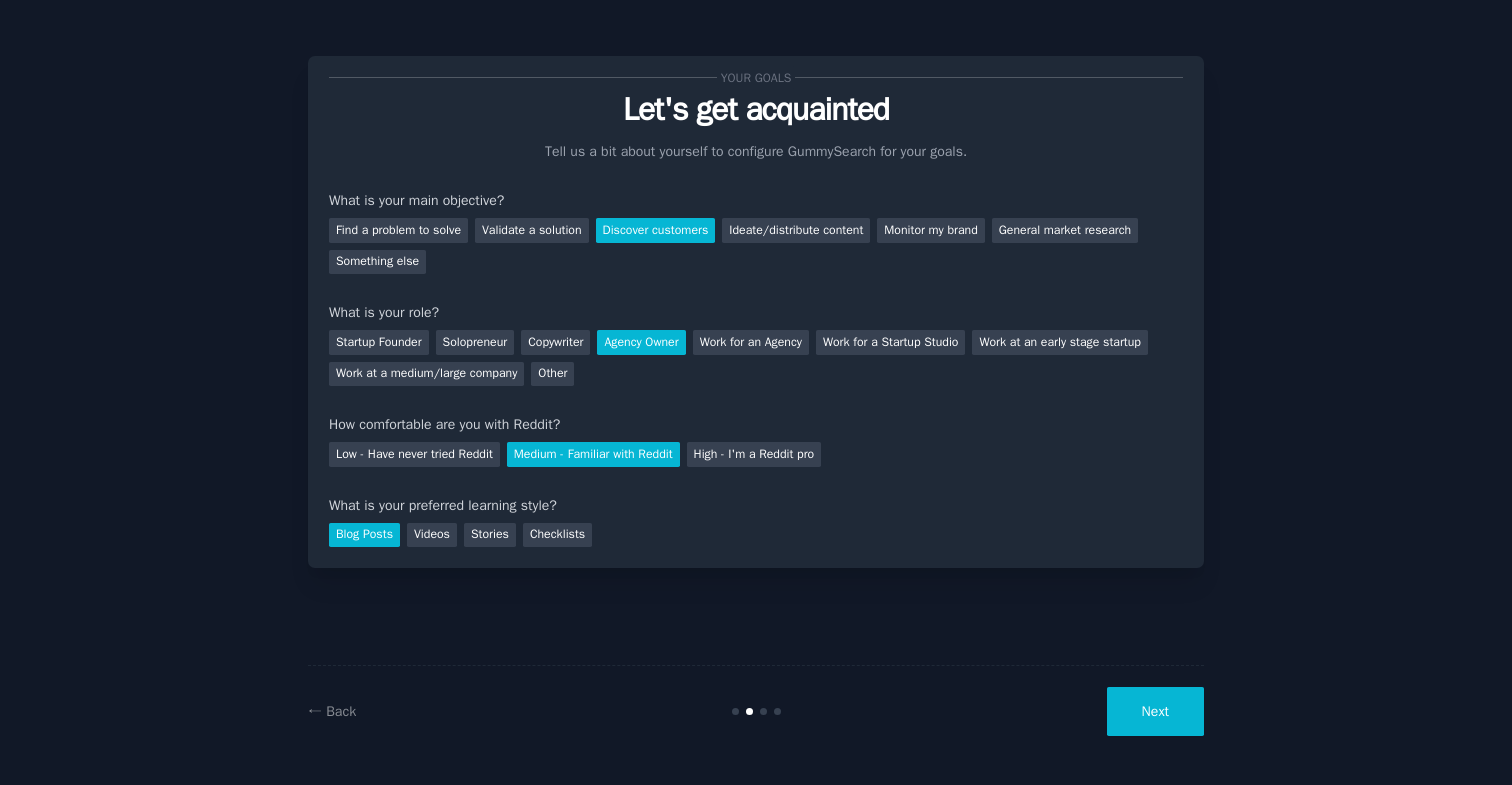 click on "Next" at bounding box center [1155, 711] 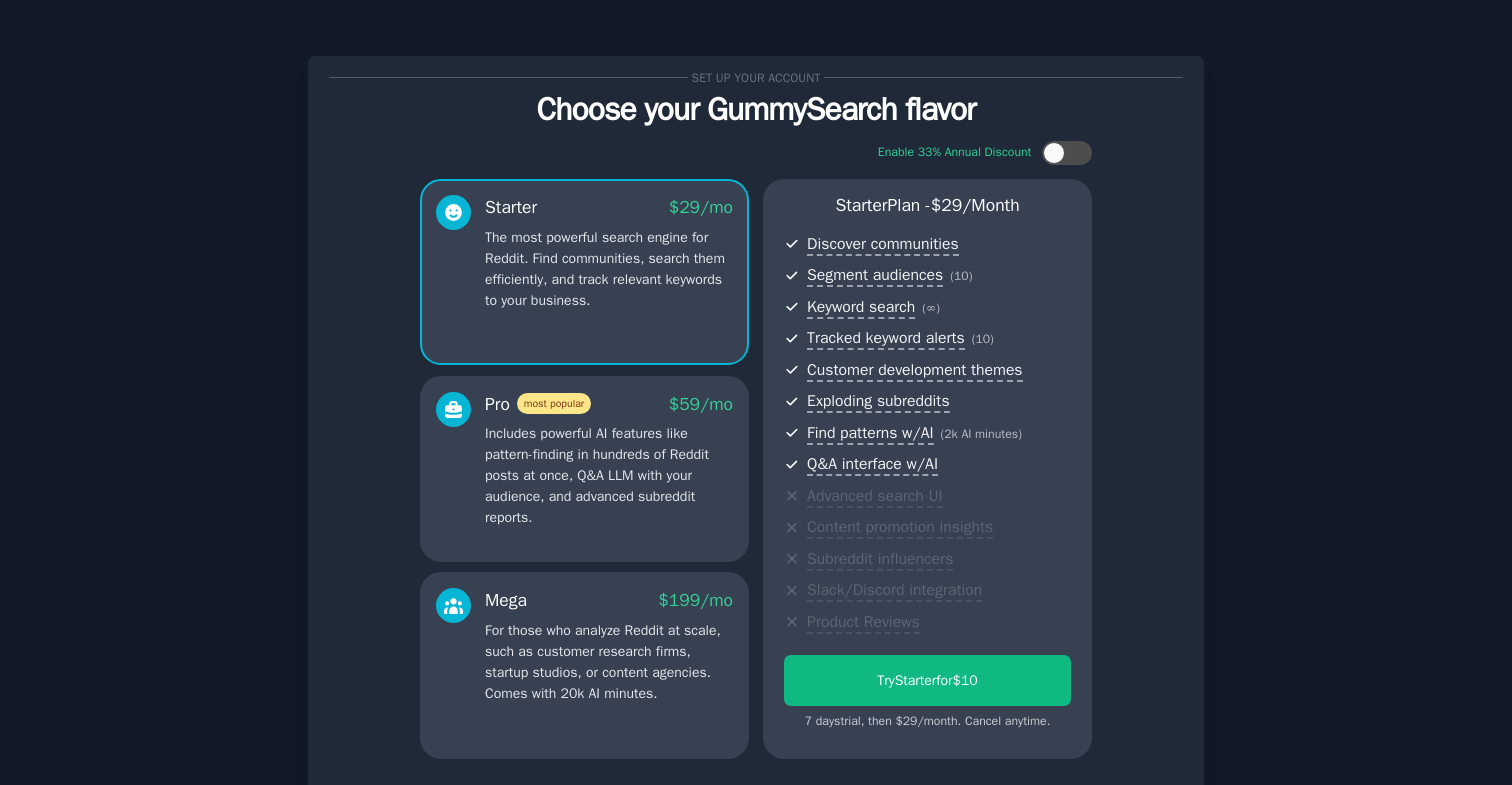 scroll, scrollTop: 163, scrollLeft: 0, axis: vertical 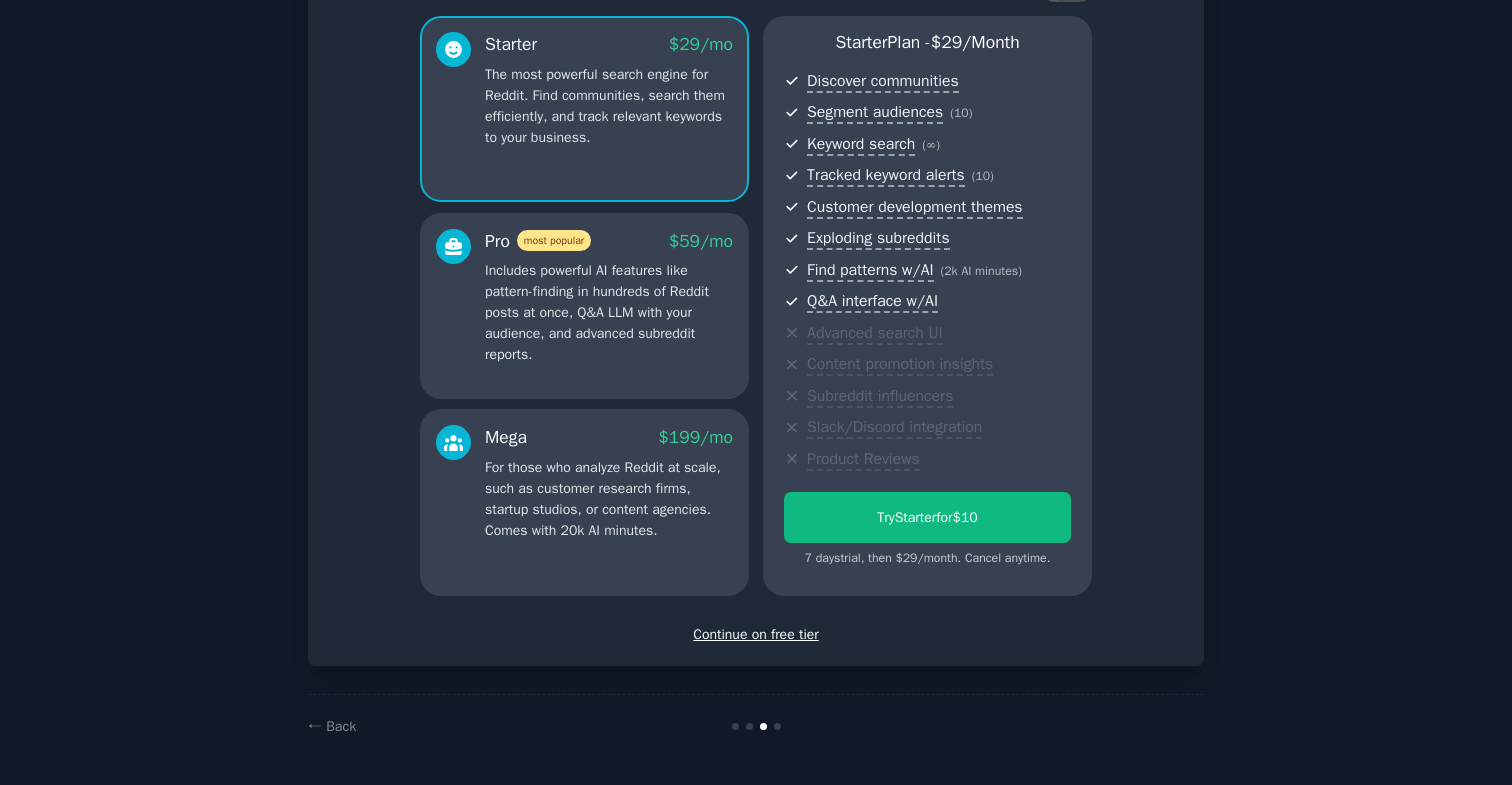 click on "Continue on free tier" at bounding box center [756, 634] 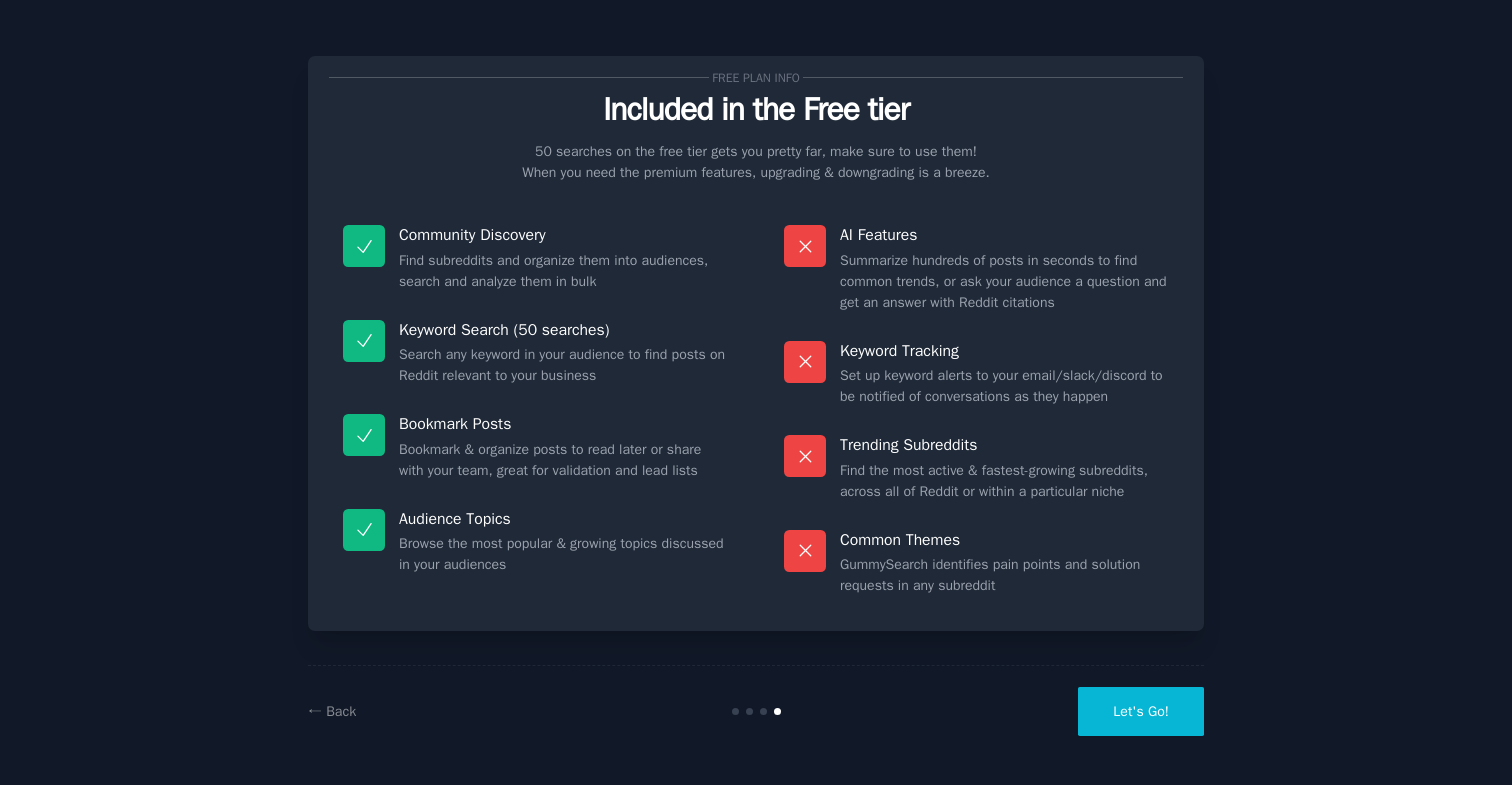 click on "Let's Go!" at bounding box center (1141, 711) 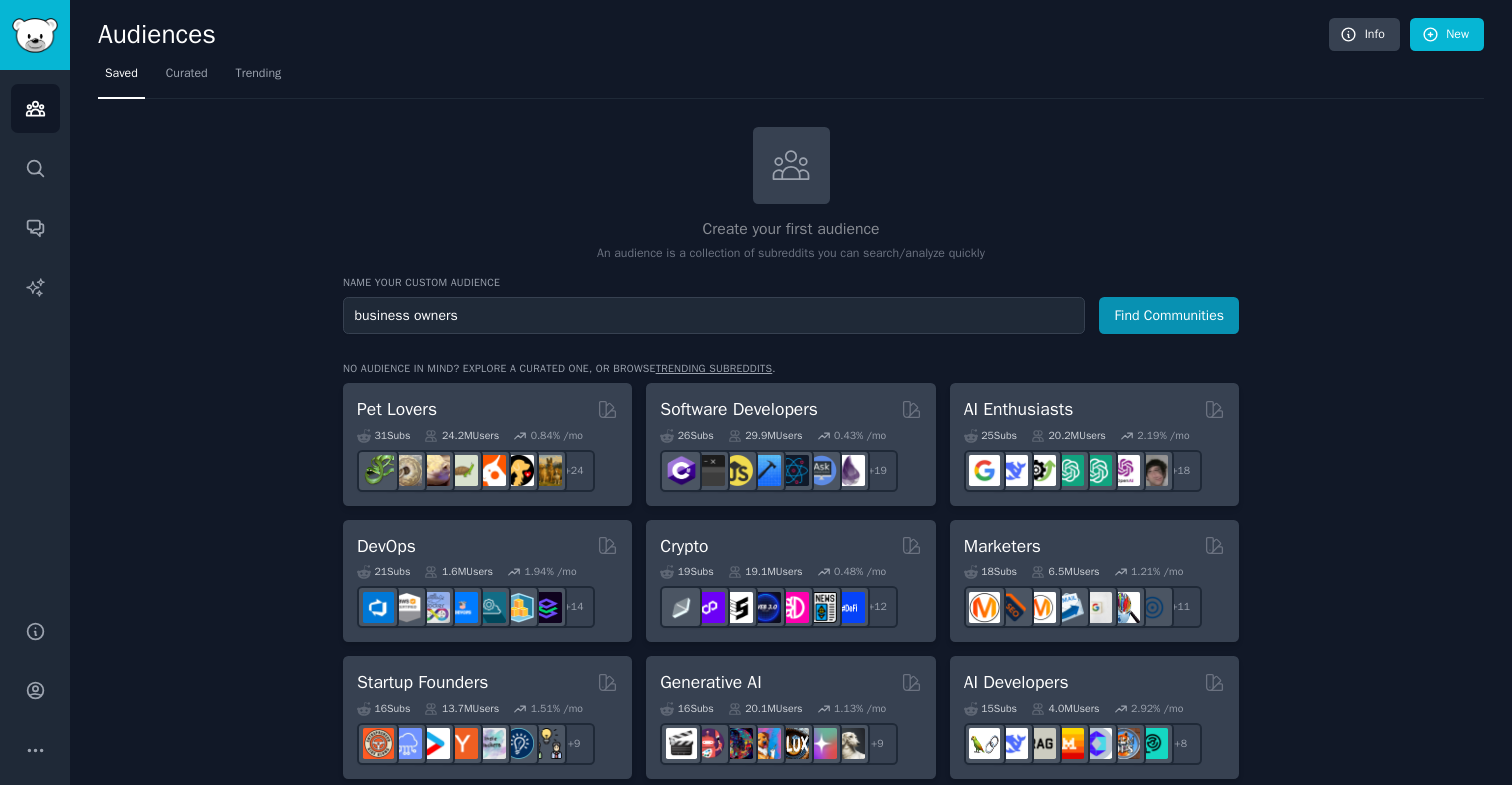 type on "business owners" 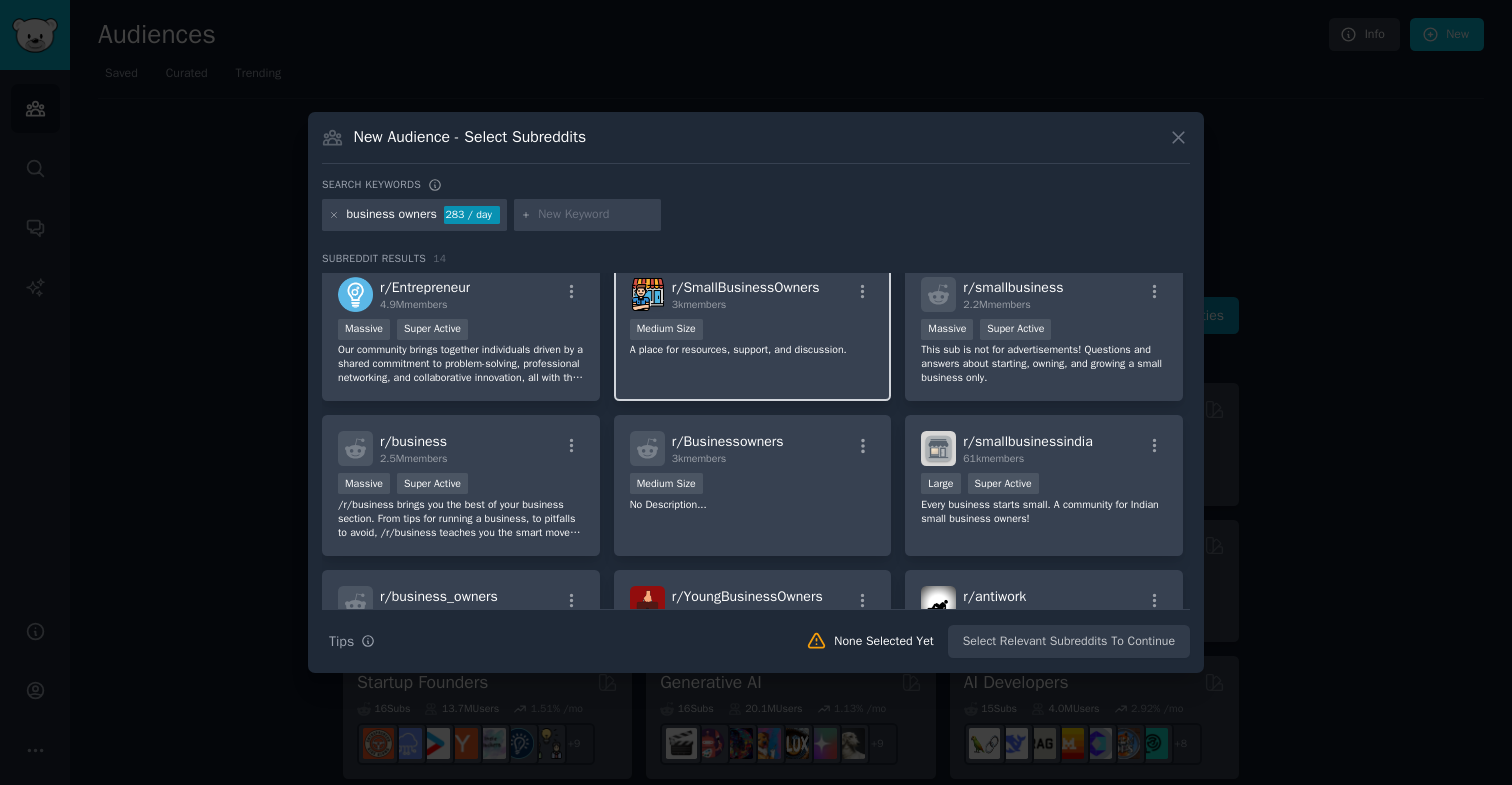 scroll, scrollTop: 0, scrollLeft: 0, axis: both 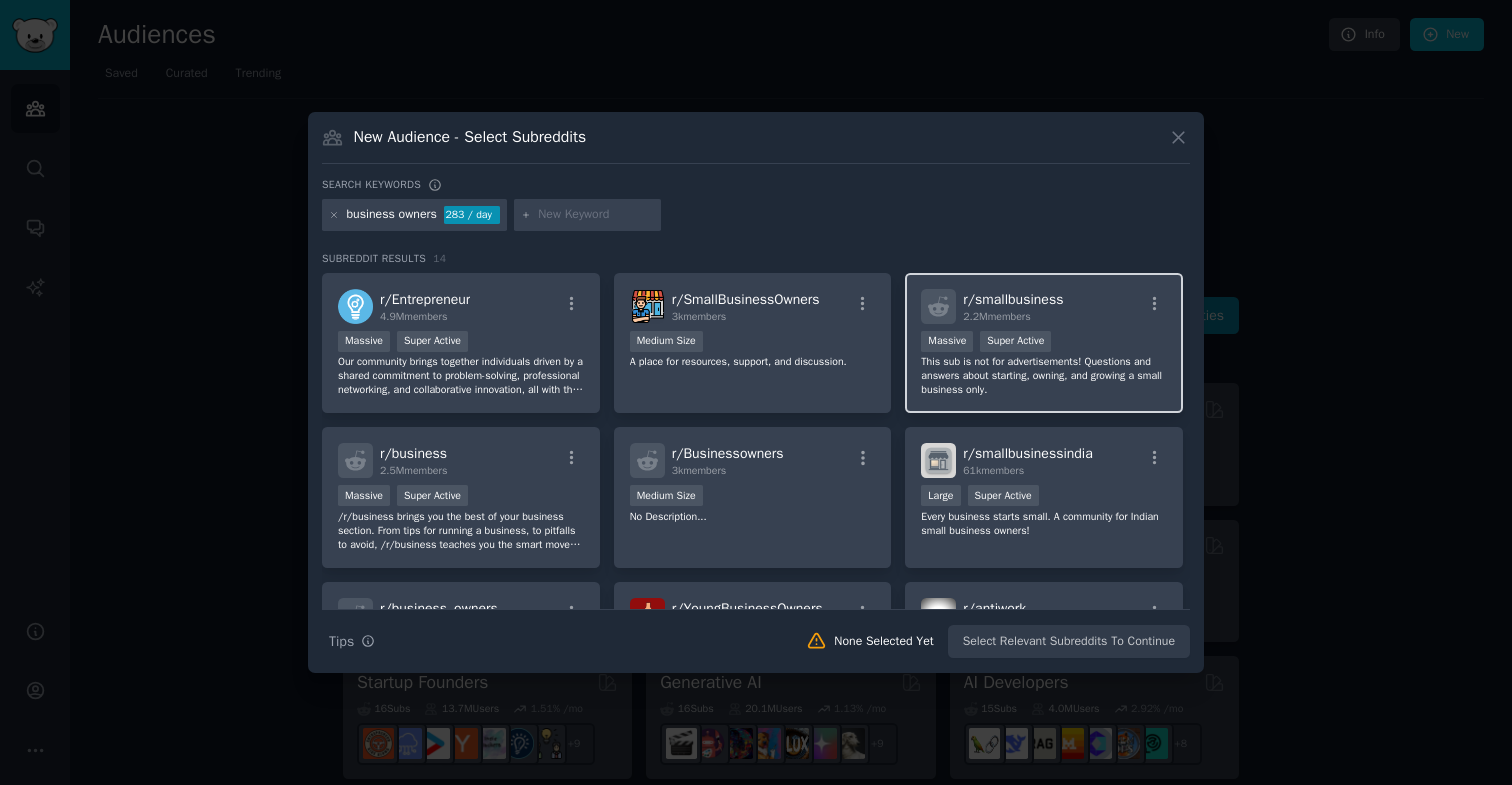 click on "This sub is not for advertisements! Questions and answers about starting, owning, and growing a small business only." at bounding box center (1044, 376) 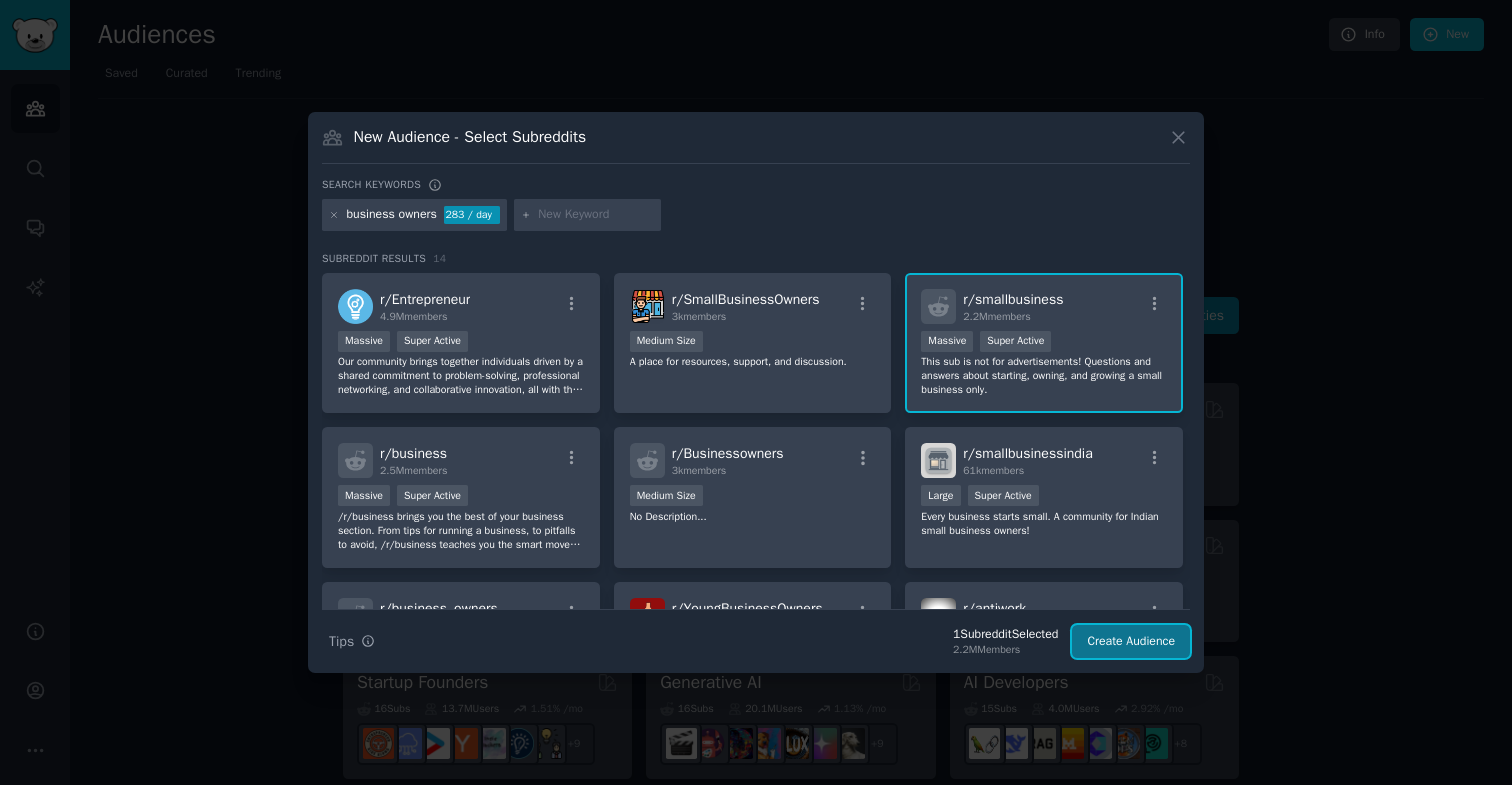 click on "Create Audience" at bounding box center [1131, 642] 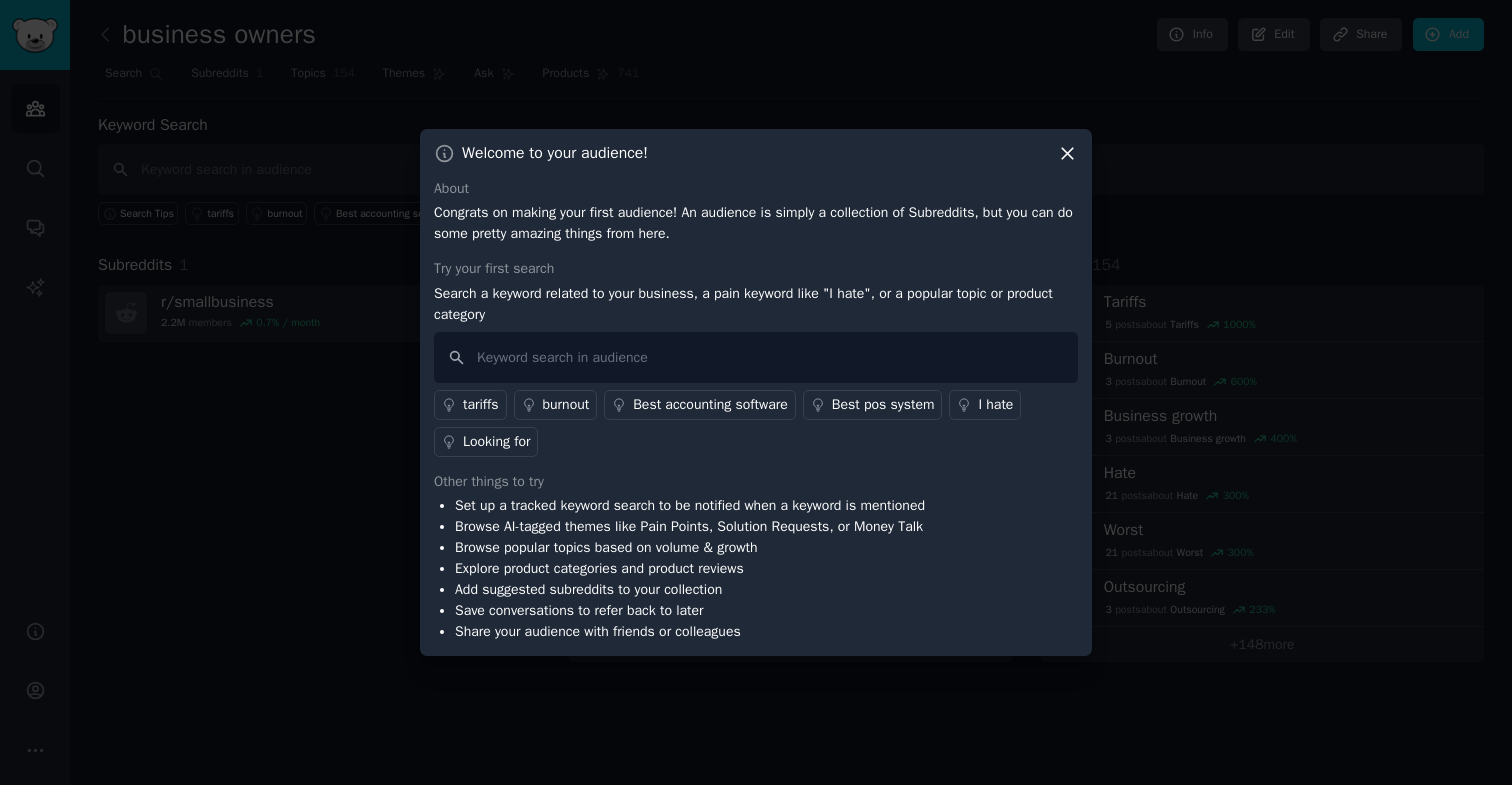 click 